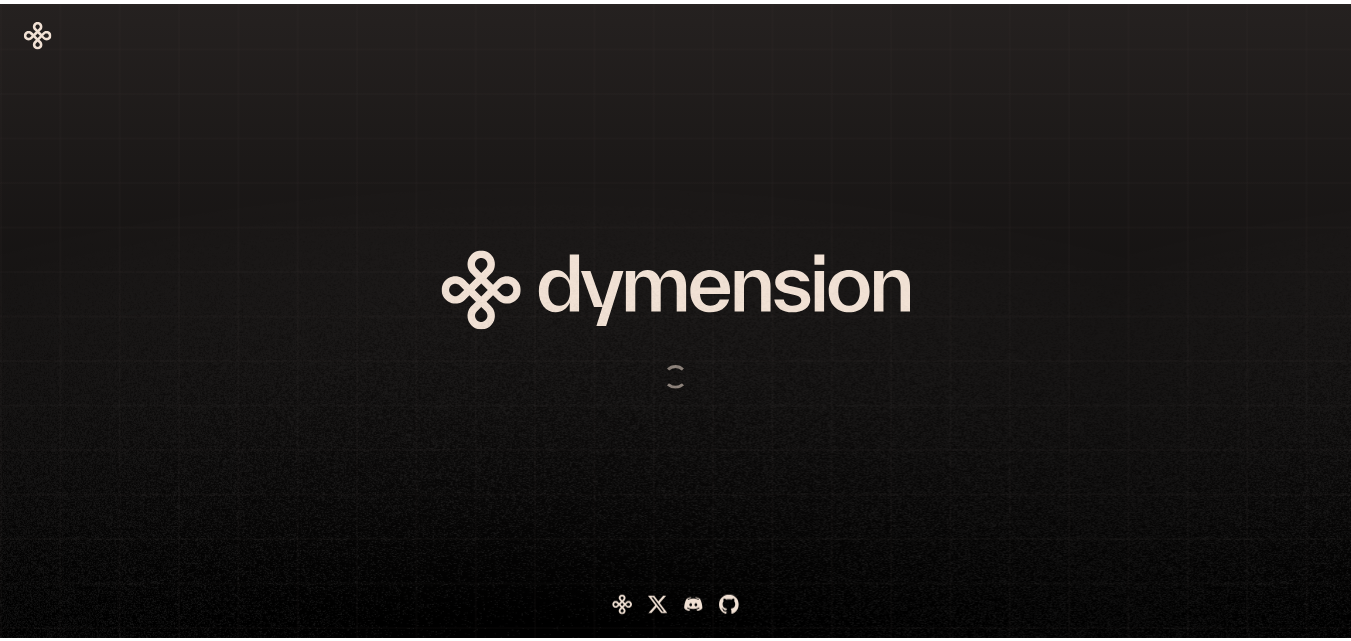 scroll, scrollTop: 0, scrollLeft: 0, axis: both 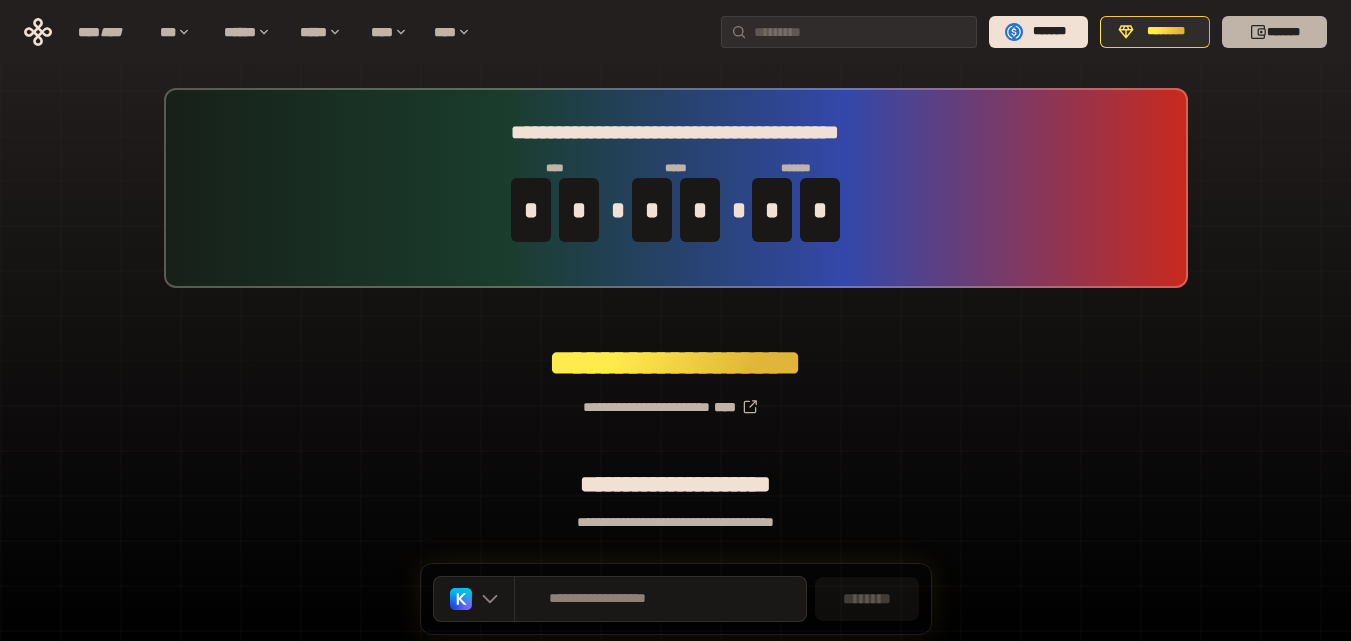 click on "*******" at bounding box center (1274, 32) 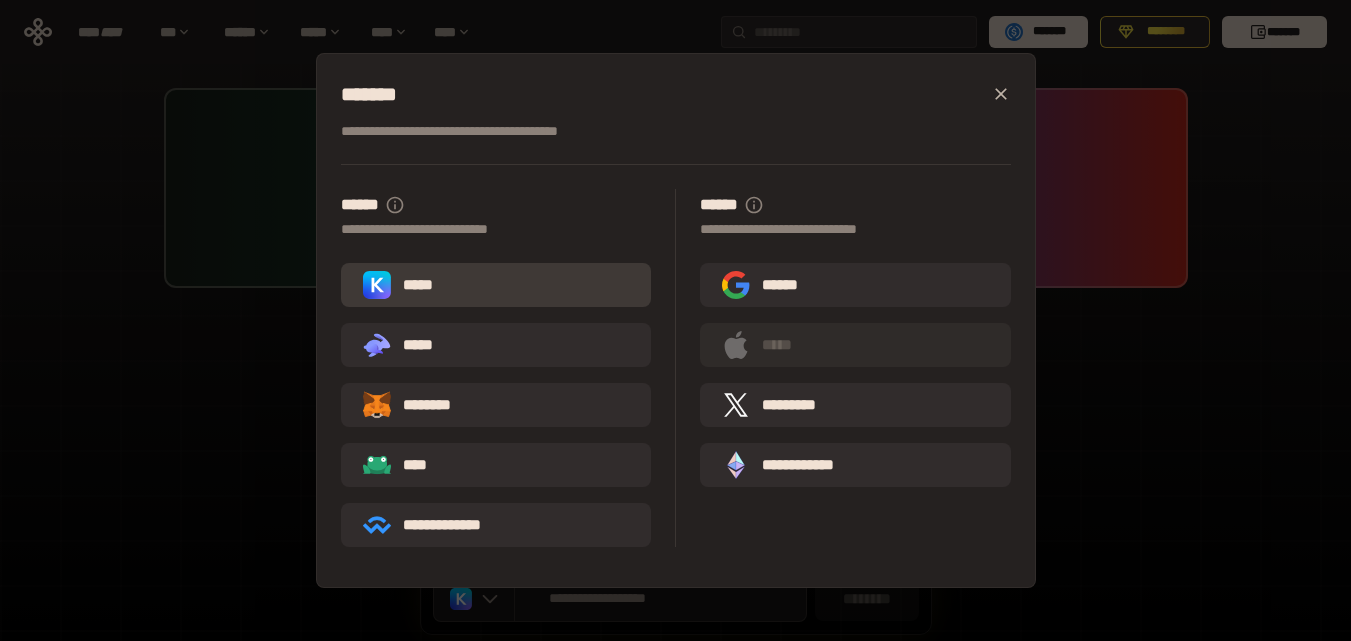 click on "*****" at bounding box center (496, 285) 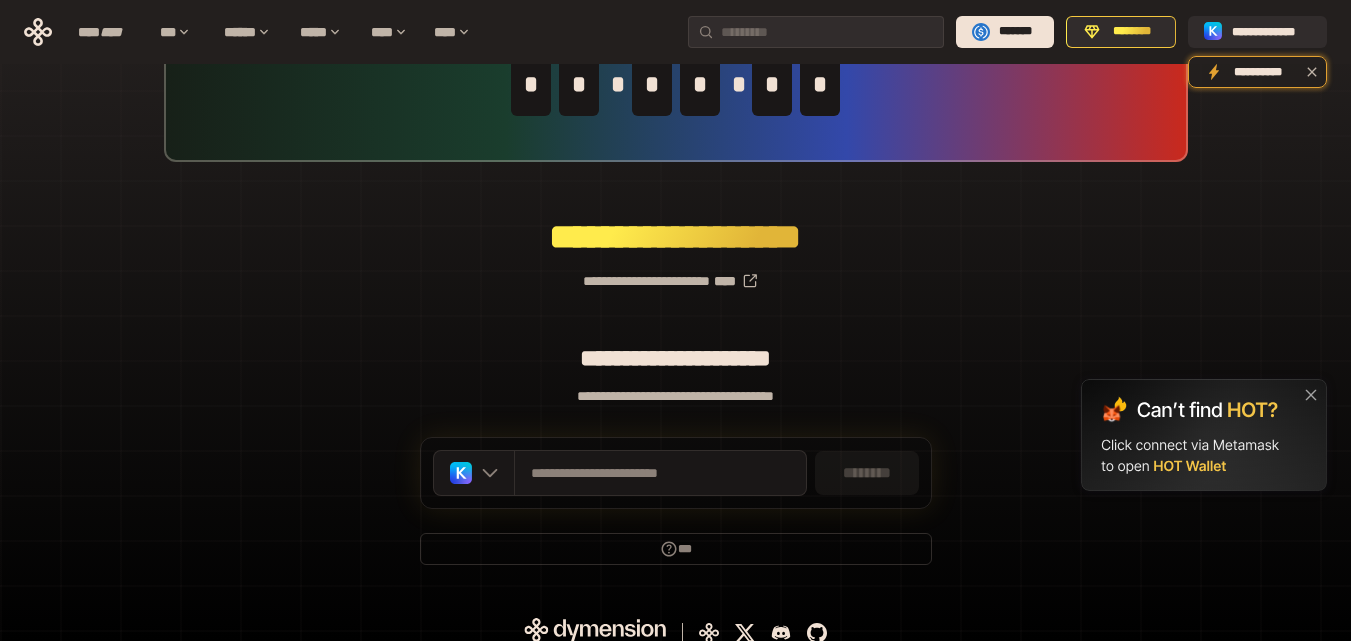 scroll, scrollTop: 142, scrollLeft: 0, axis: vertical 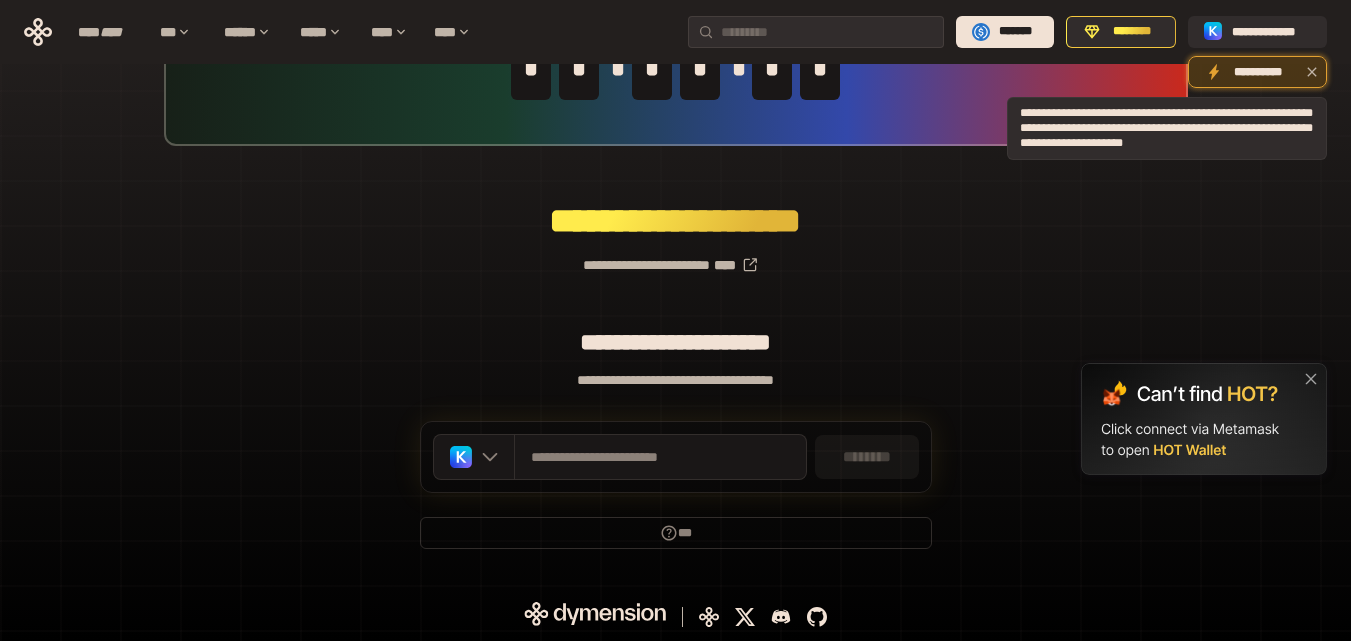 click on "**********" at bounding box center [1257, 72] 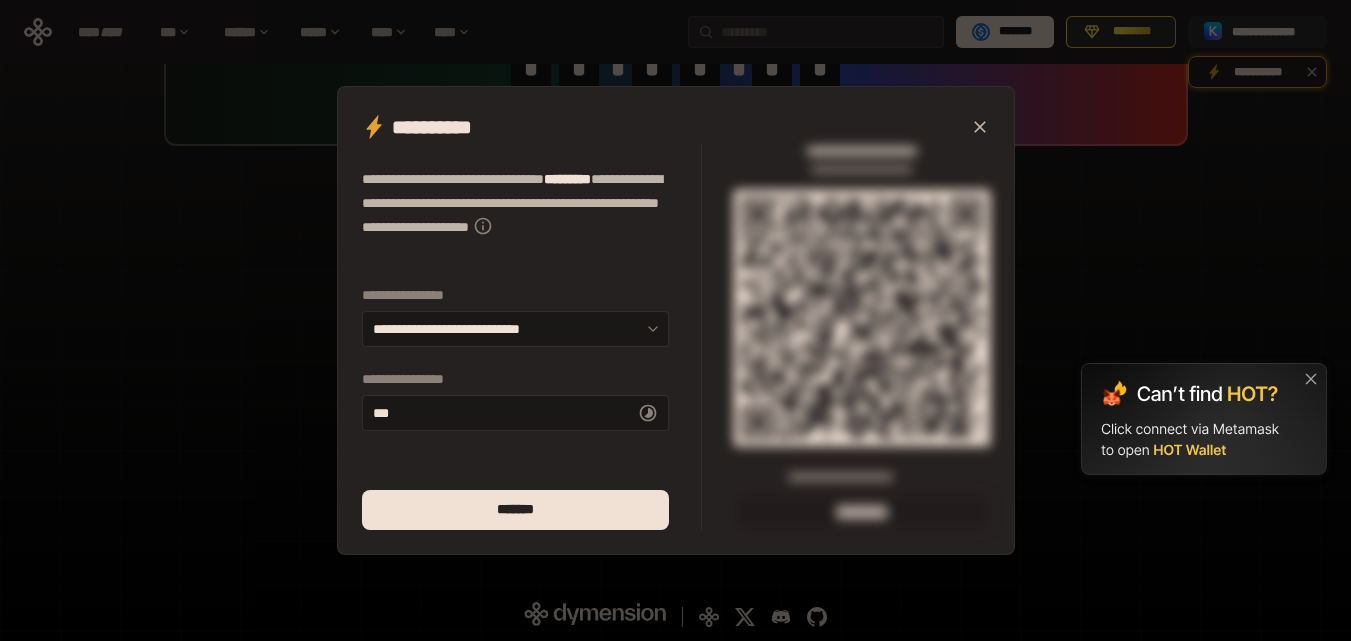 click on "**********" at bounding box center (675, 320) 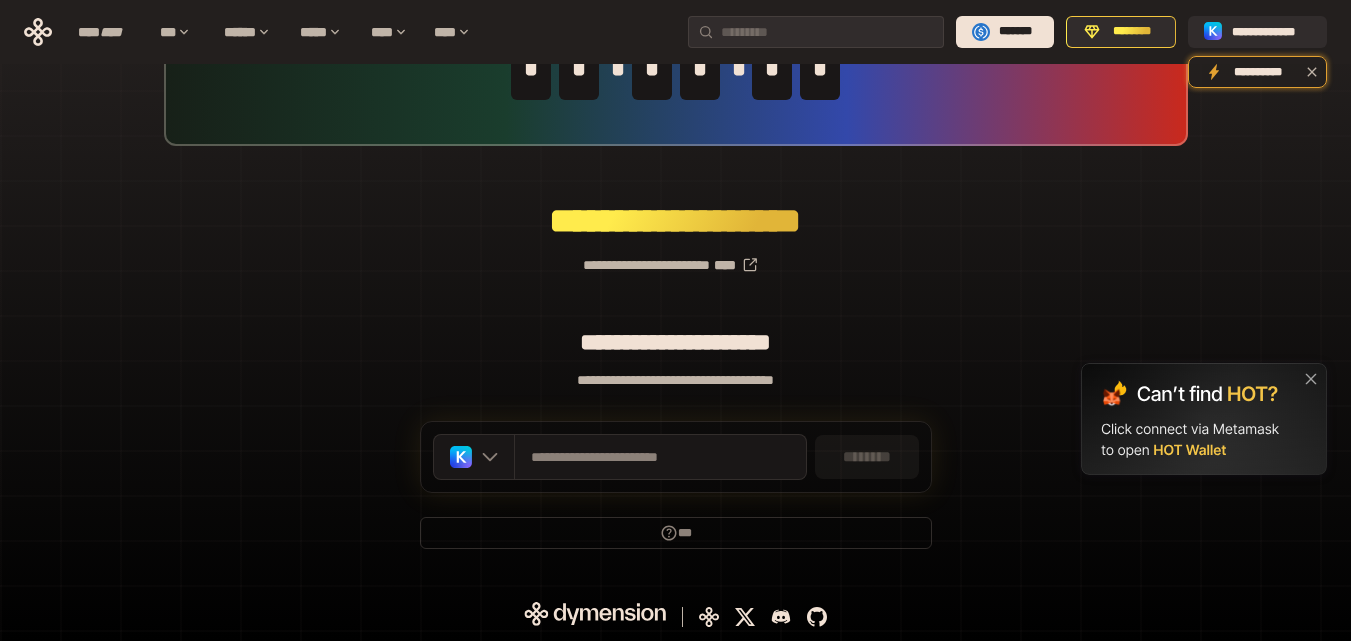 click on "********" at bounding box center (867, 457) 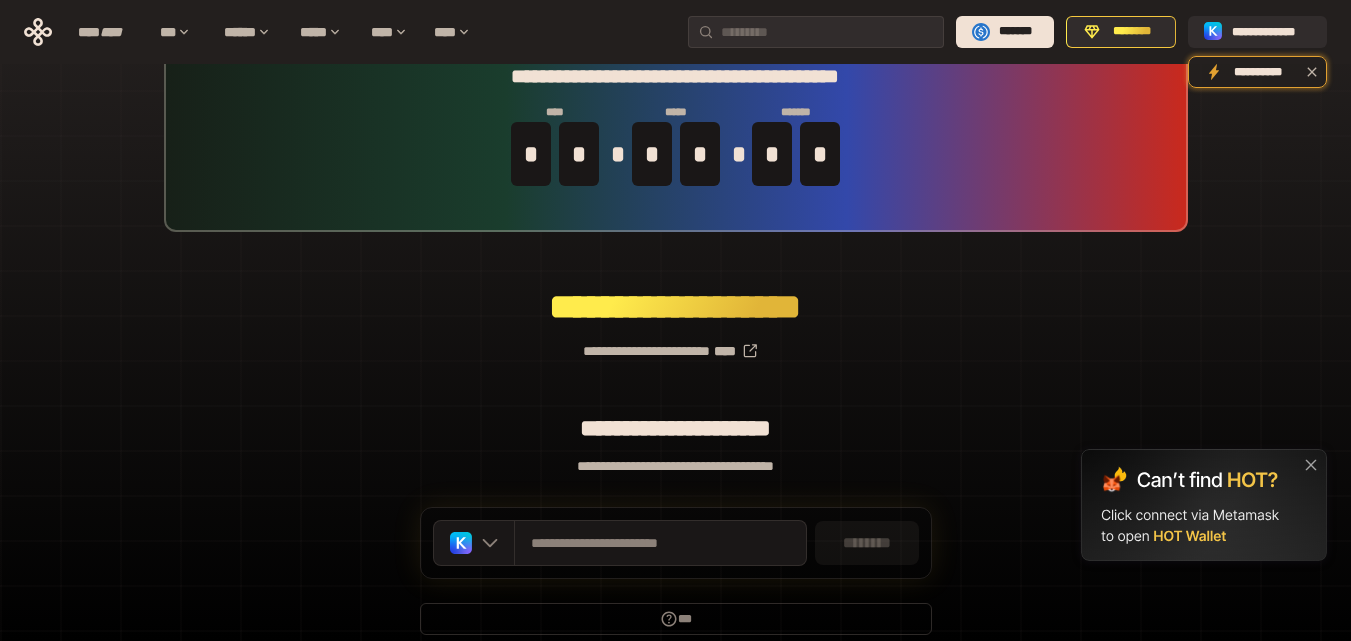 scroll, scrollTop: 22, scrollLeft: 0, axis: vertical 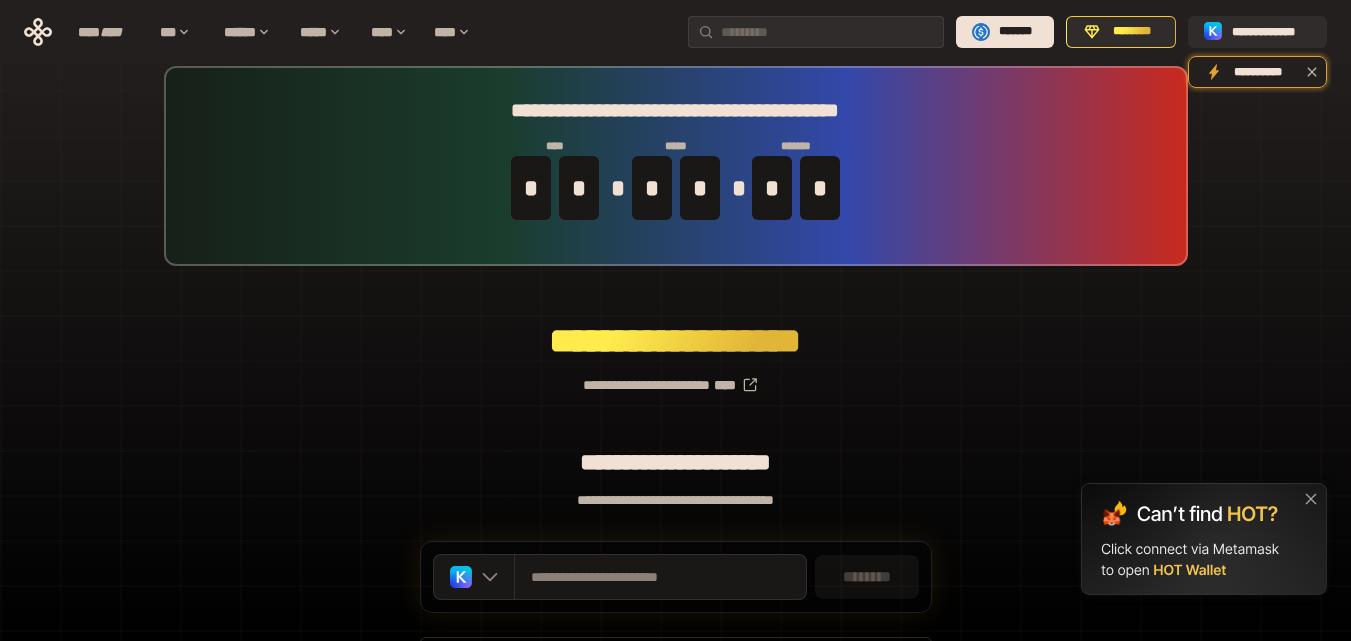 click on "********" at bounding box center (867, 577) 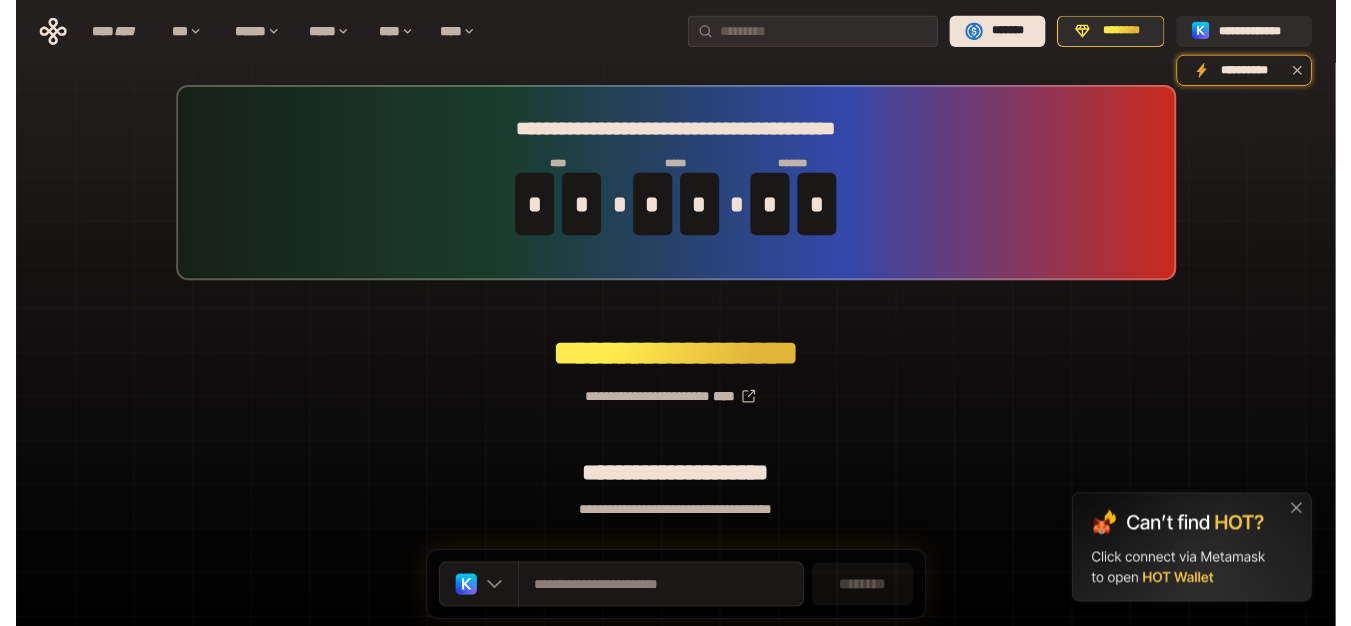 scroll, scrollTop: 0, scrollLeft: 0, axis: both 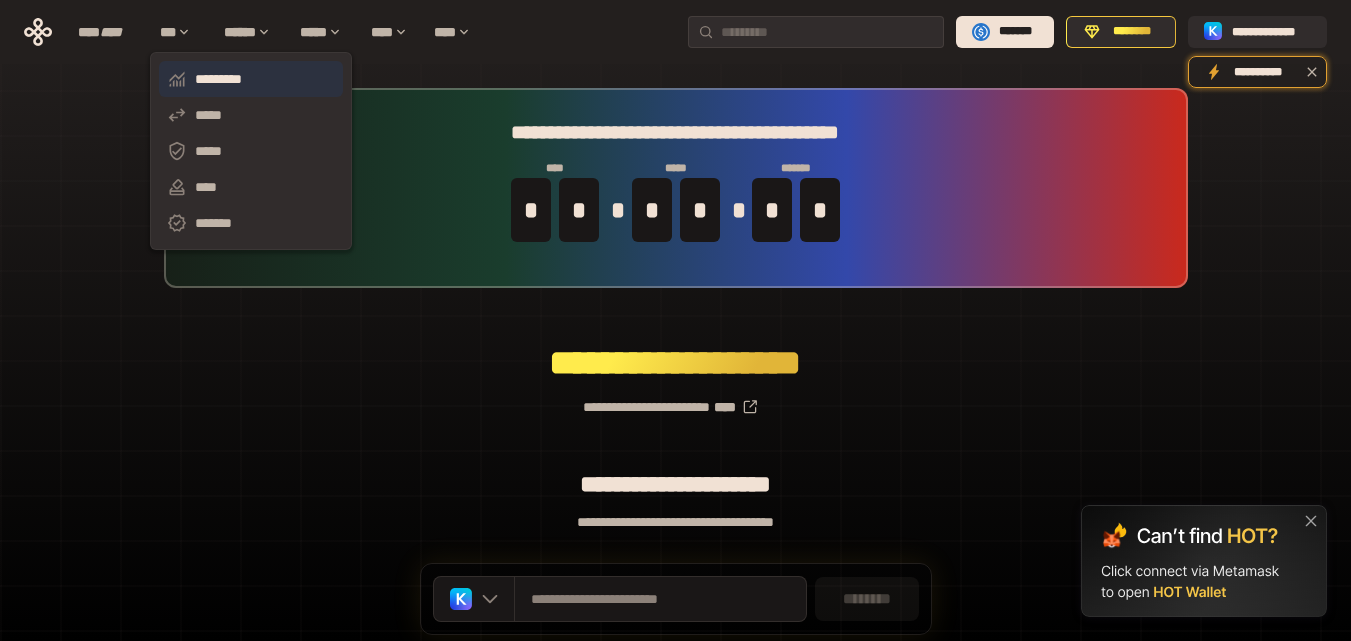 click on "*********" at bounding box center [251, 79] 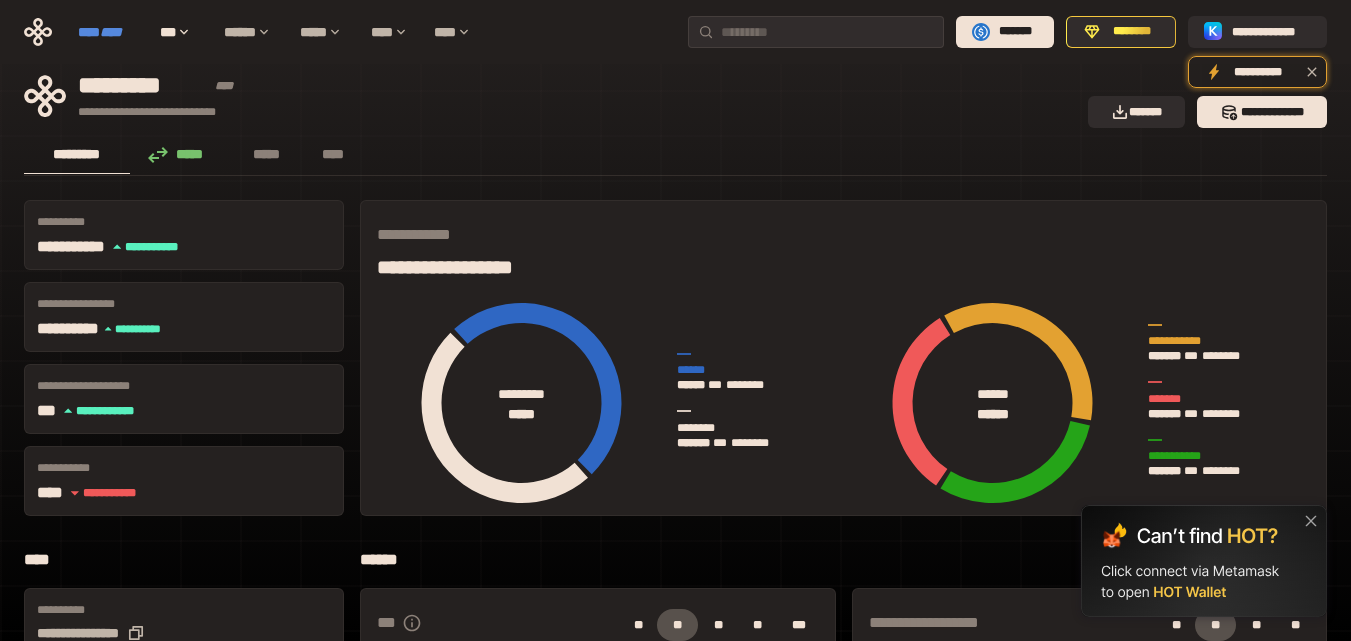 click on "****" at bounding box center [111, 32] 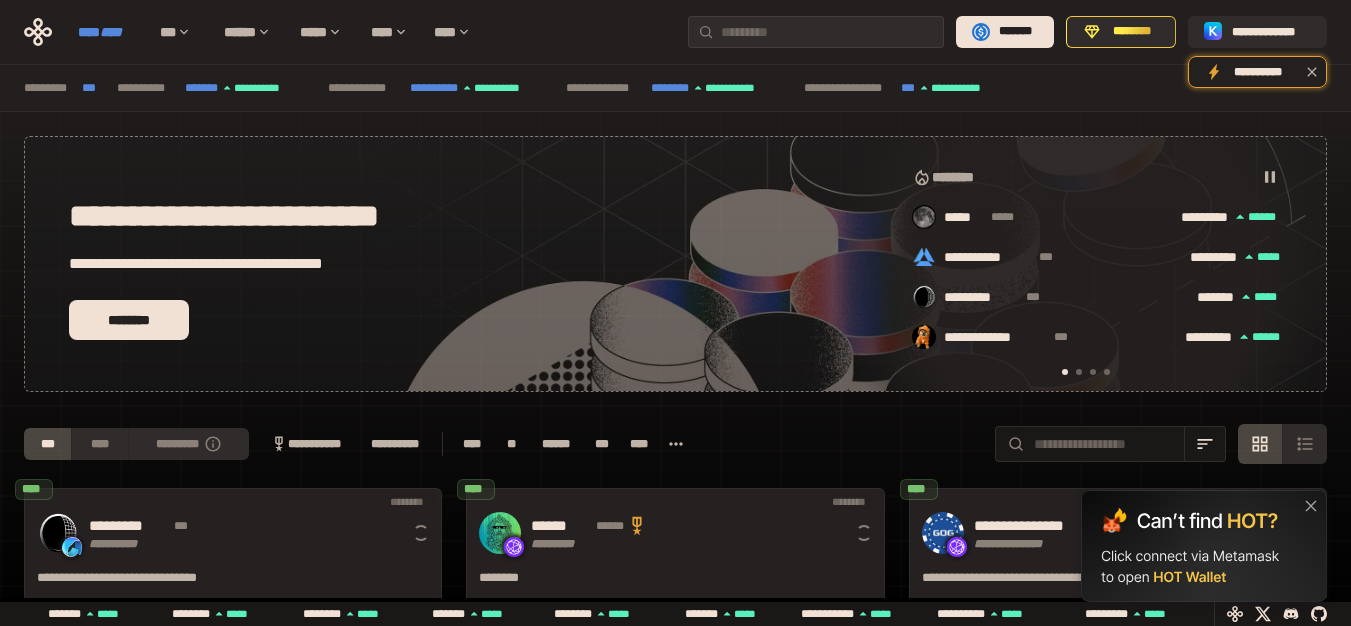 scroll, scrollTop: 0, scrollLeft: 16, axis: horizontal 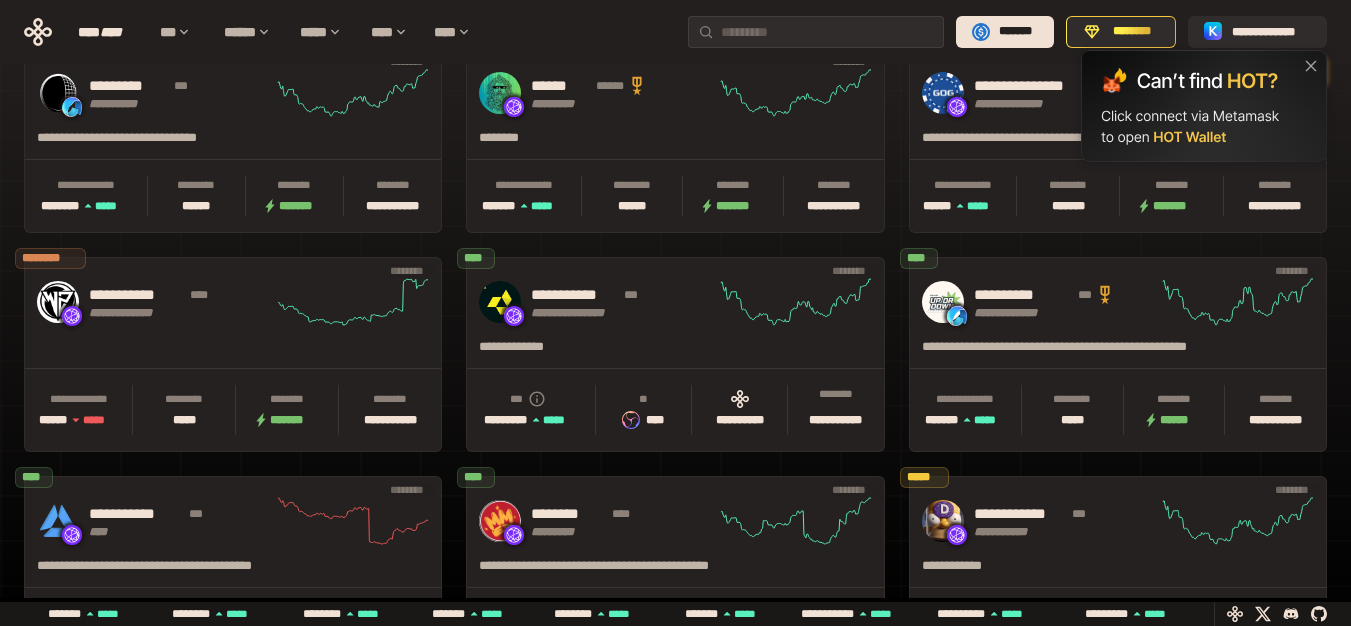 click 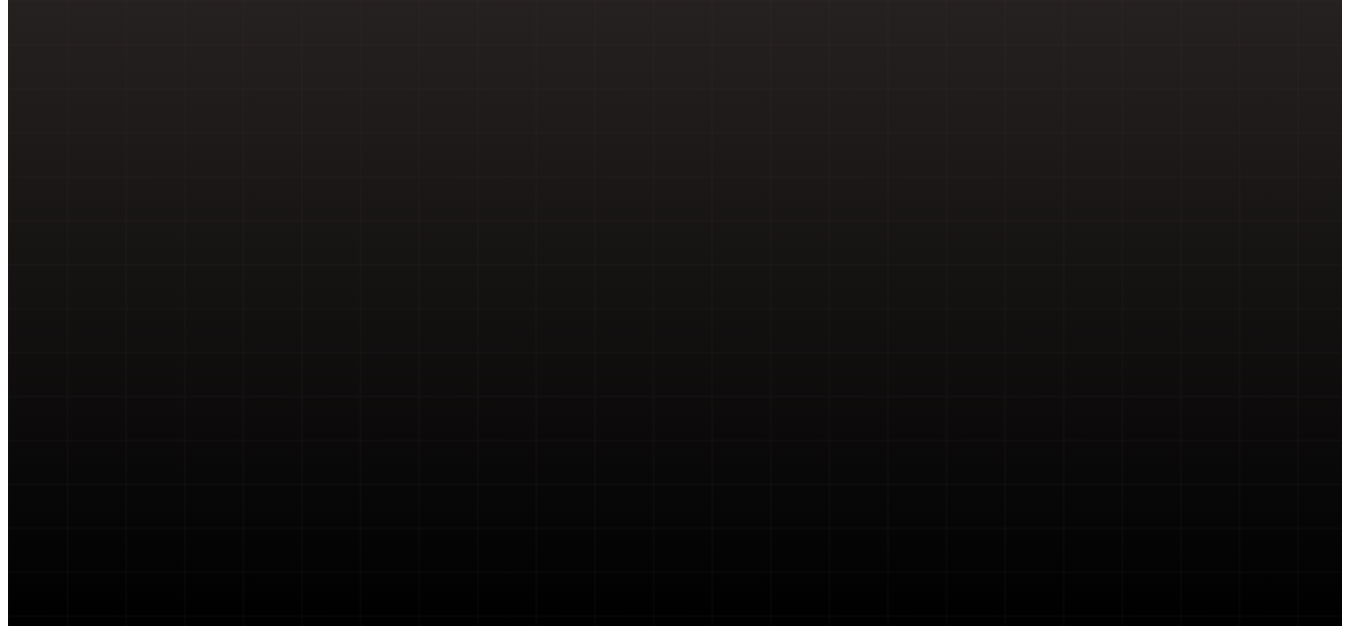scroll, scrollTop: 0, scrollLeft: 0, axis: both 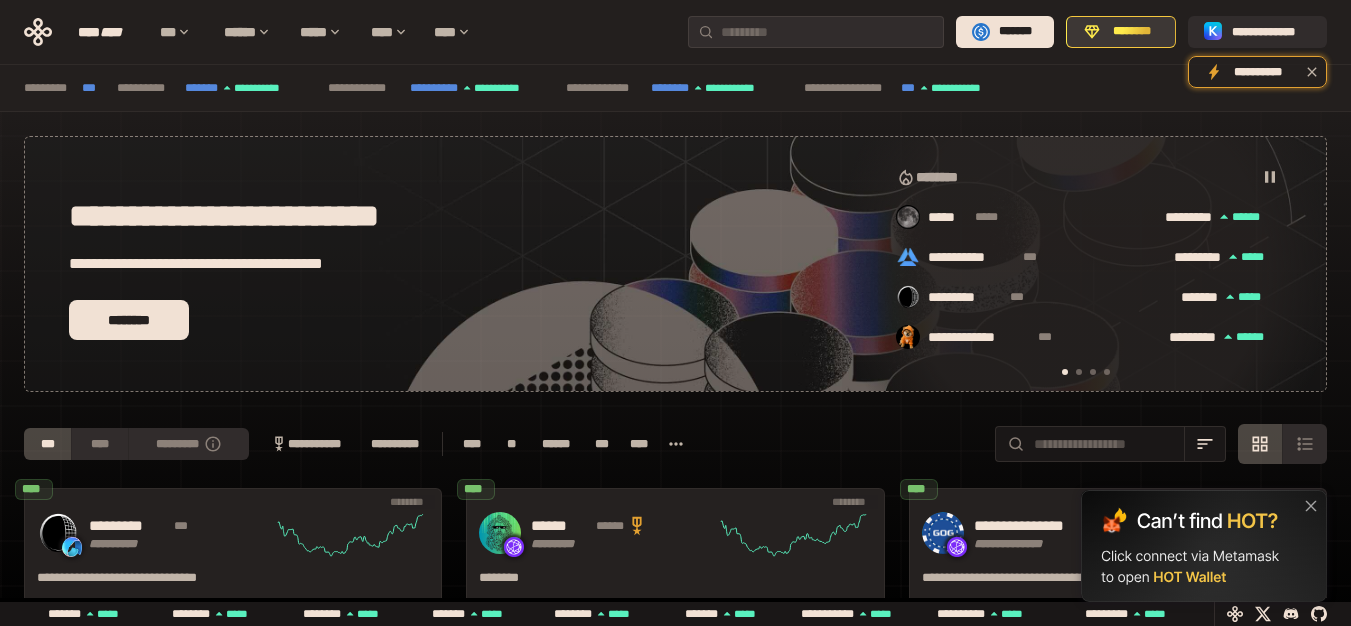 click on "********" at bounding box center [1132, 32] 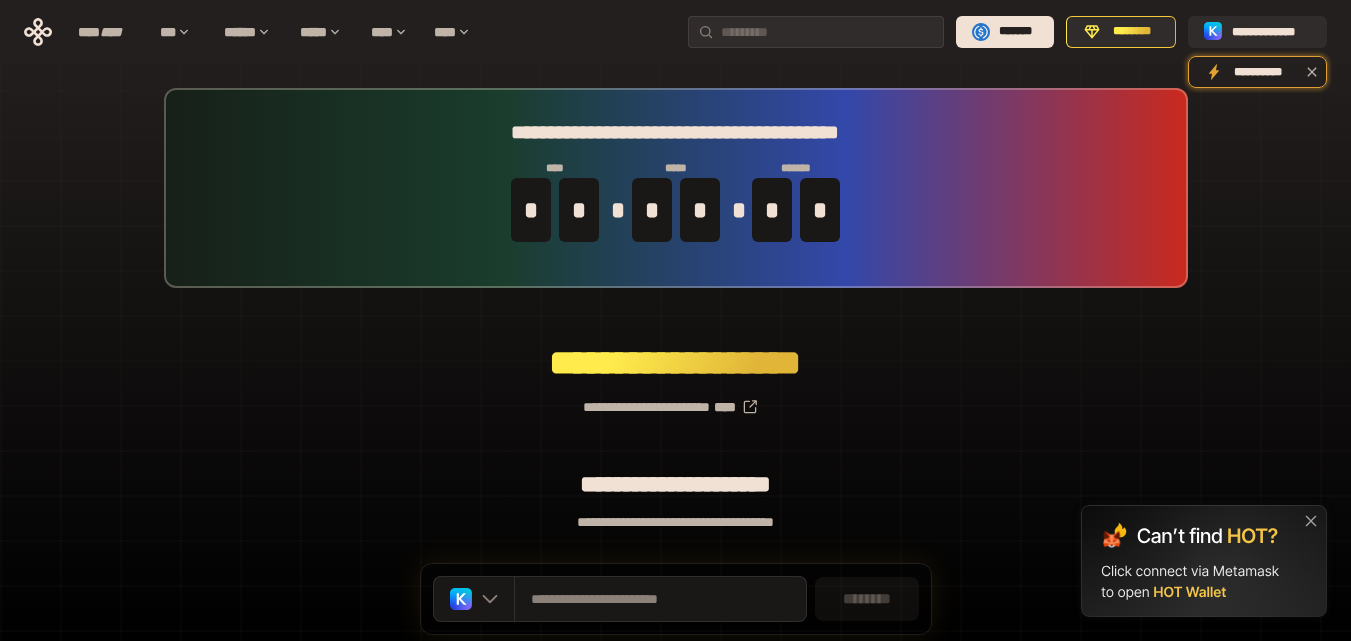 click on "********" at bounding box center (867, 599) 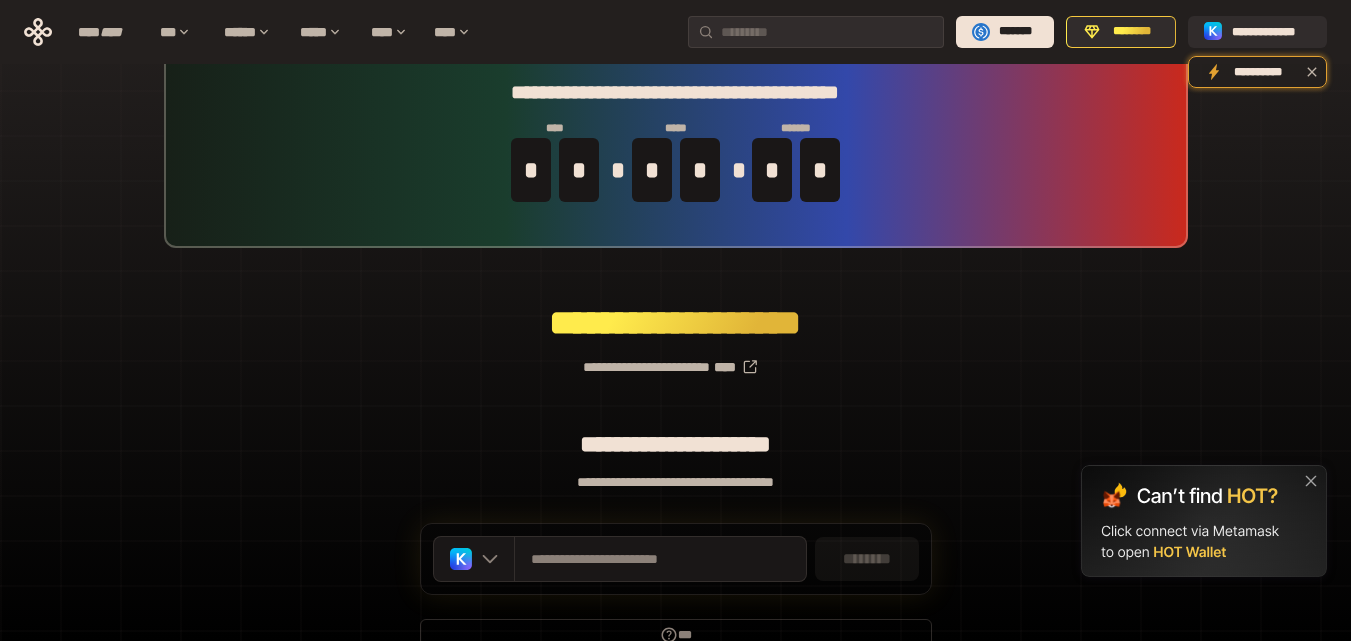 scroll, scrollTop: 80, scrollLeft: 0, axis: vertical 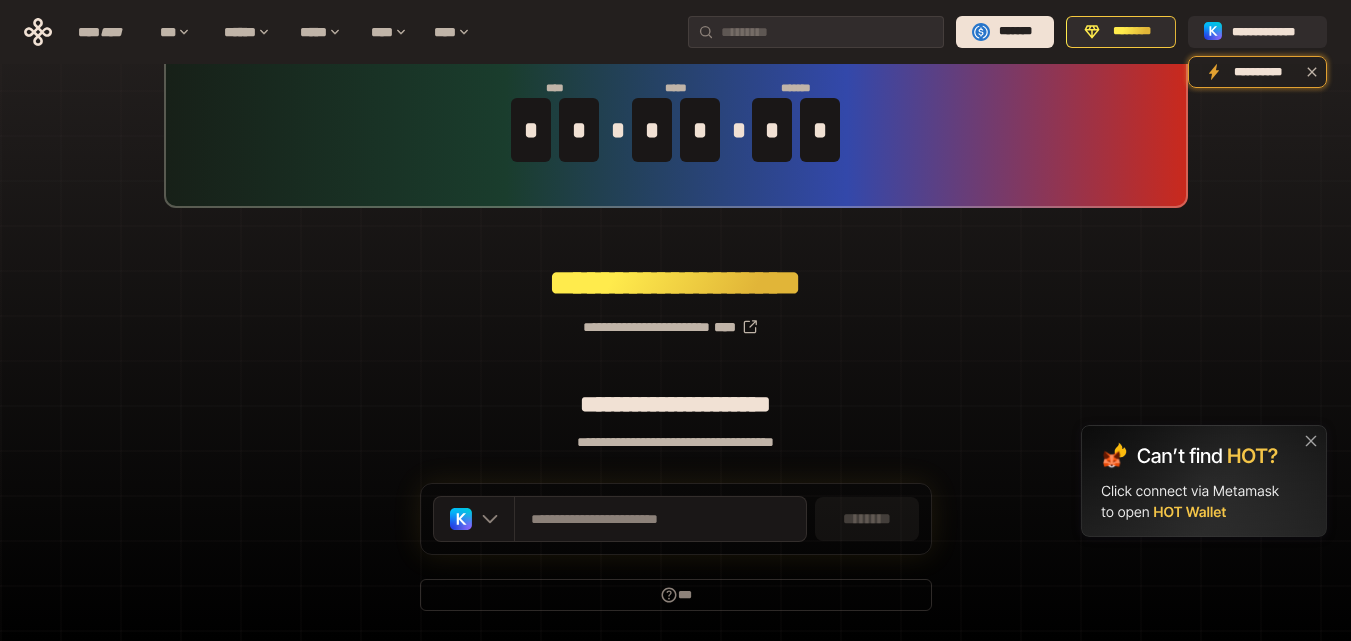 click on "********" at bounding box center [867, 519] 